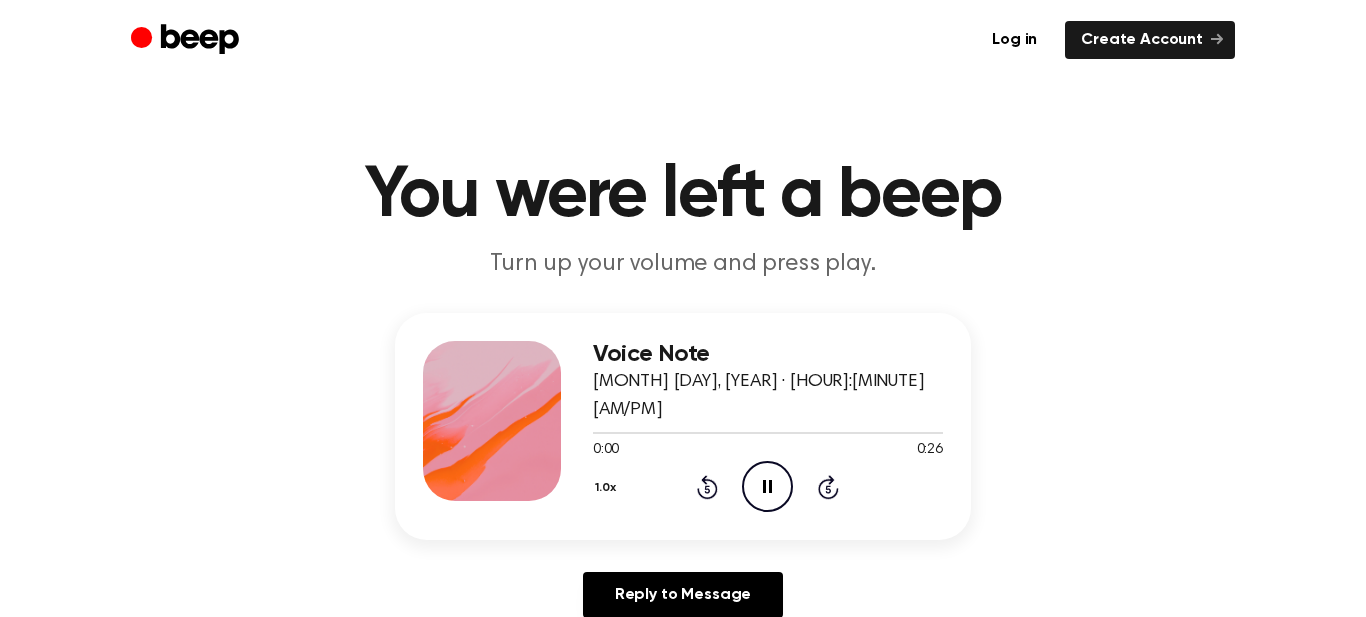 scroll, scrollTop: 0, scrollLeft: 0, axis: both 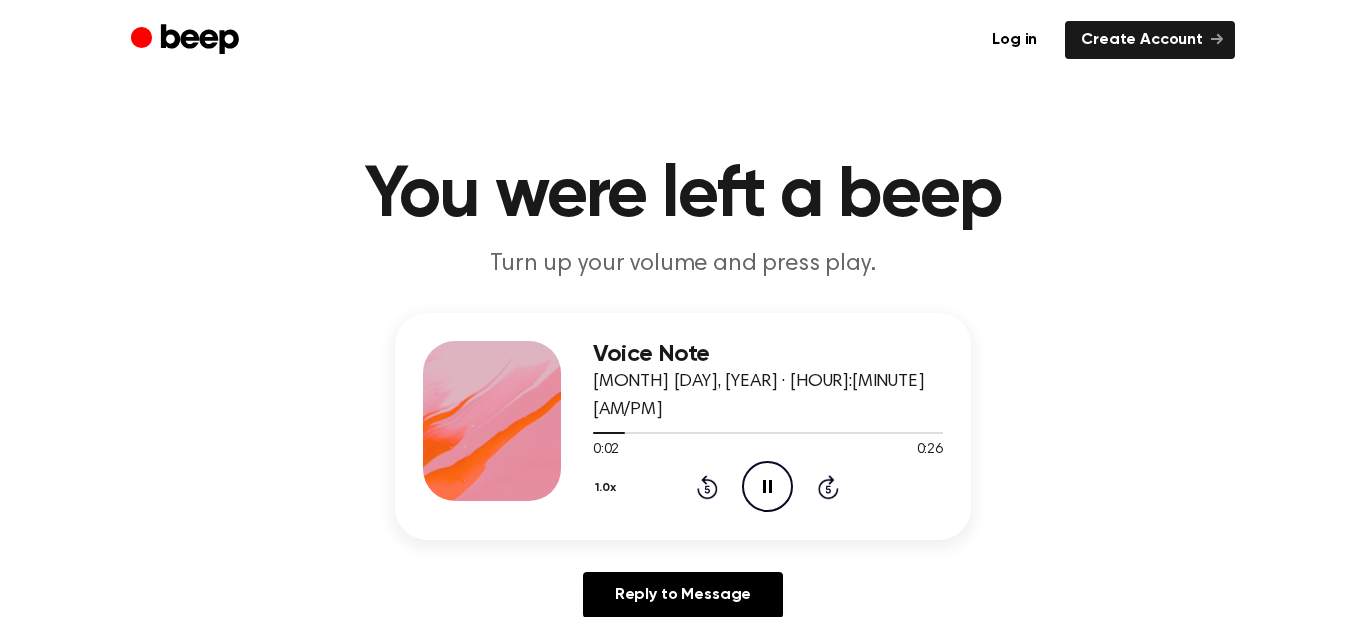 click on "Pause Audio" 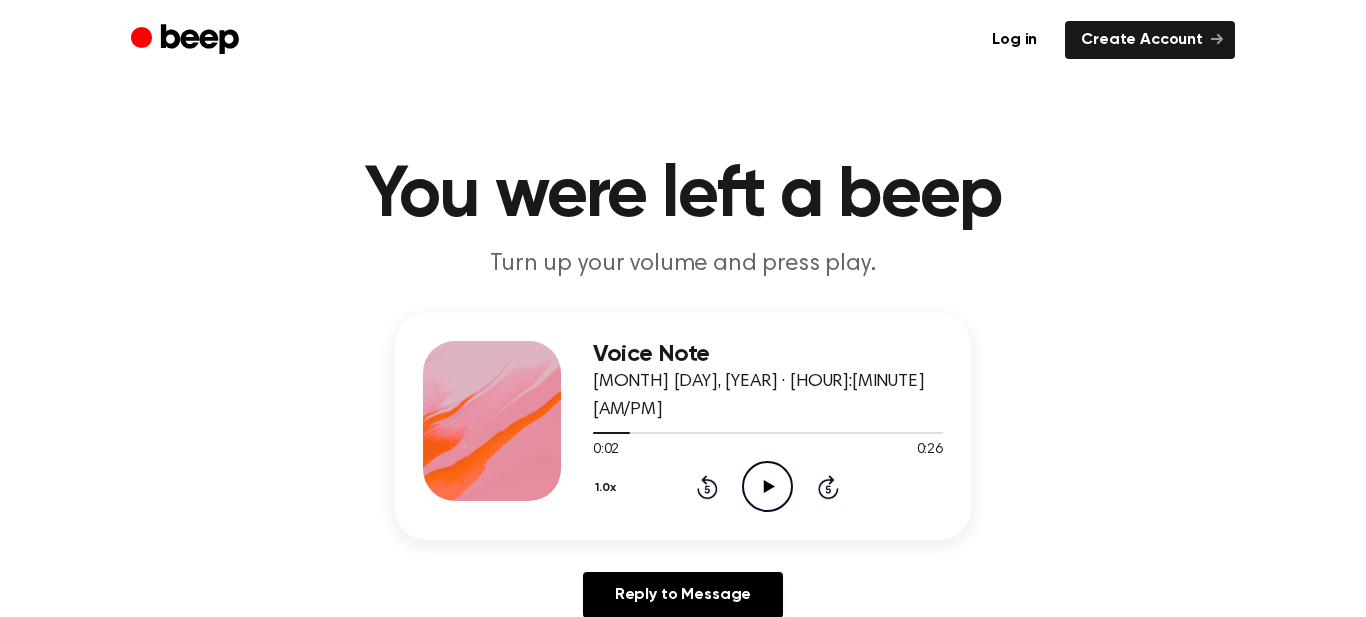 click on "Play Audio" 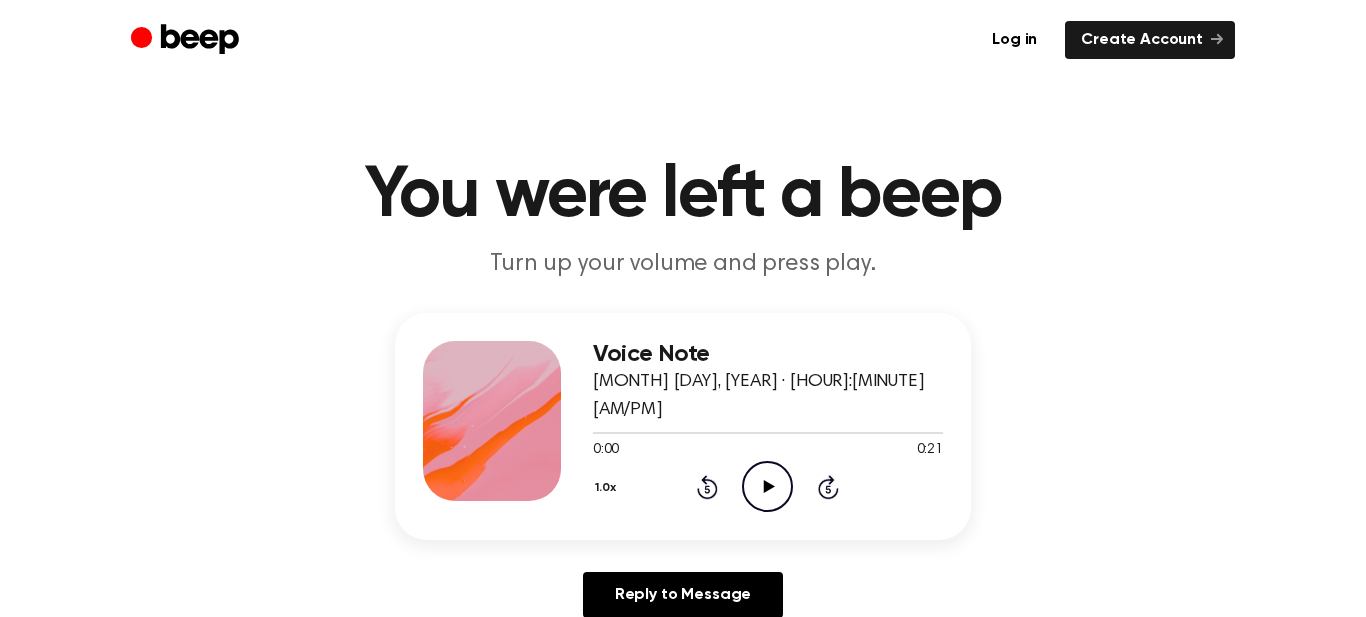 scroll, scrollTop: 0, scrollLeft: 0, axis: both 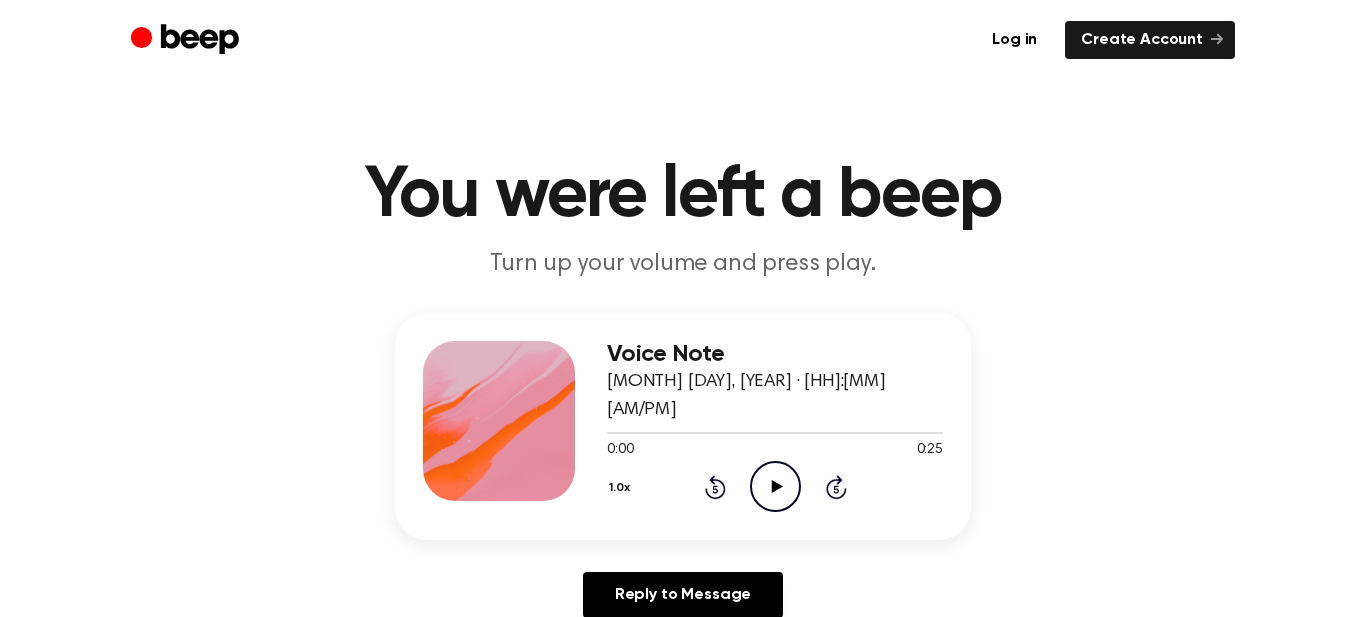 click on "Play Audio" 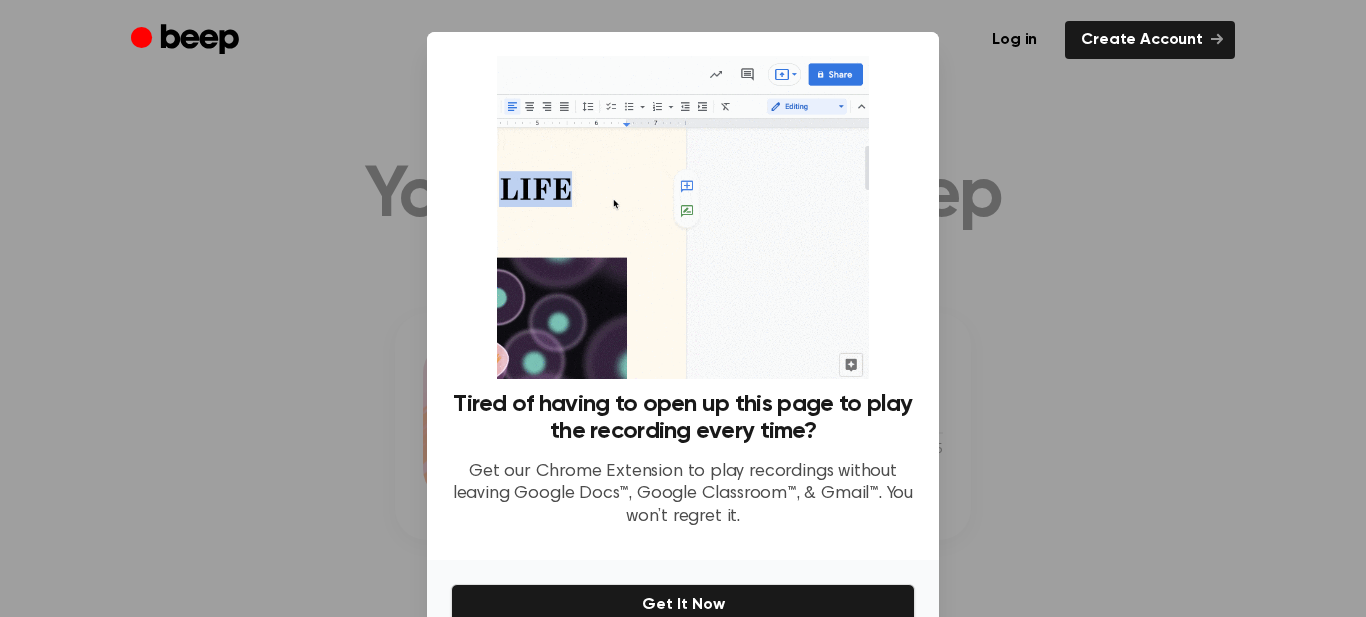 click on "Tired of having to open up this page to play the recording every time? Get our Chrome Extension to play recordings without leaving Google Docs™, Google Classroom™, & Gmail™. You won’t regret it." at bounding box center (683, 296) 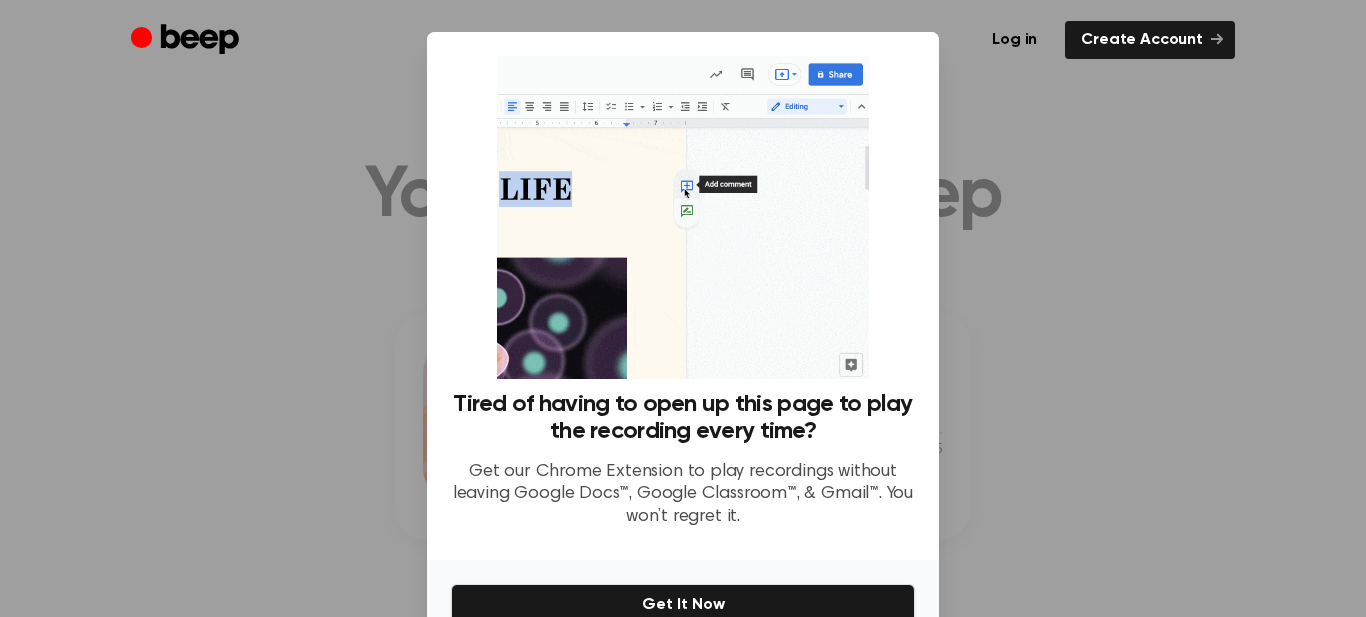click at bounding box center (683, 308) 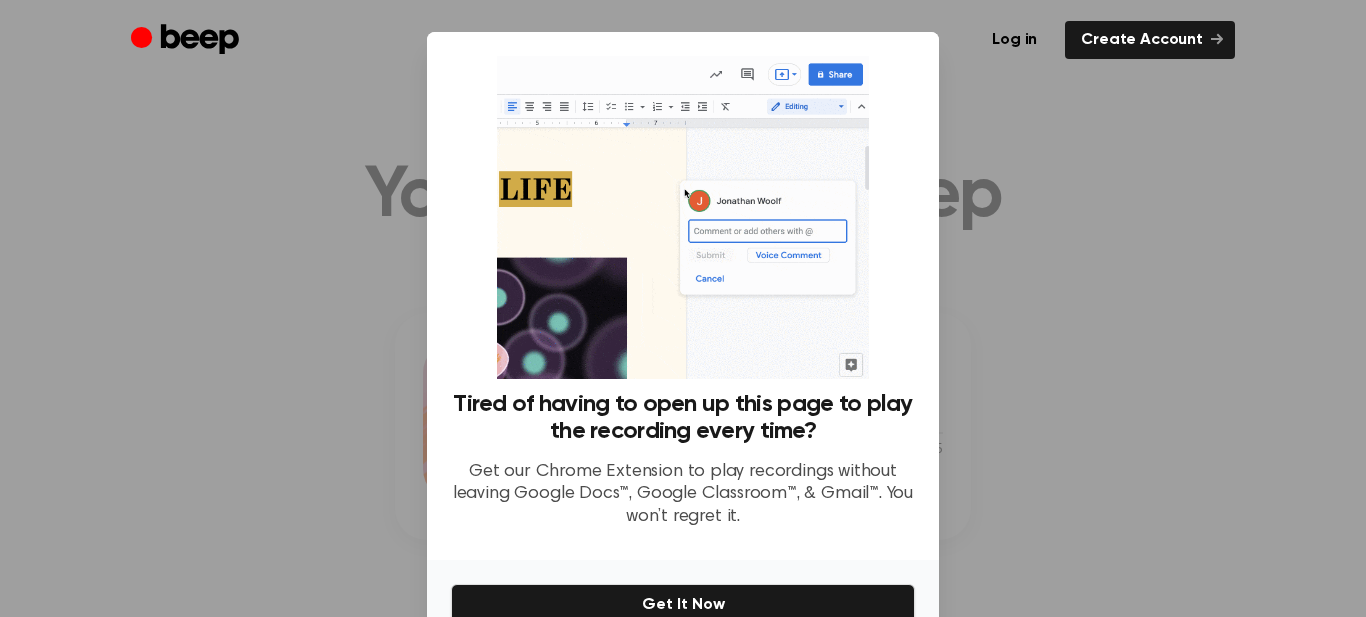 click at bounding box center [683, 308] 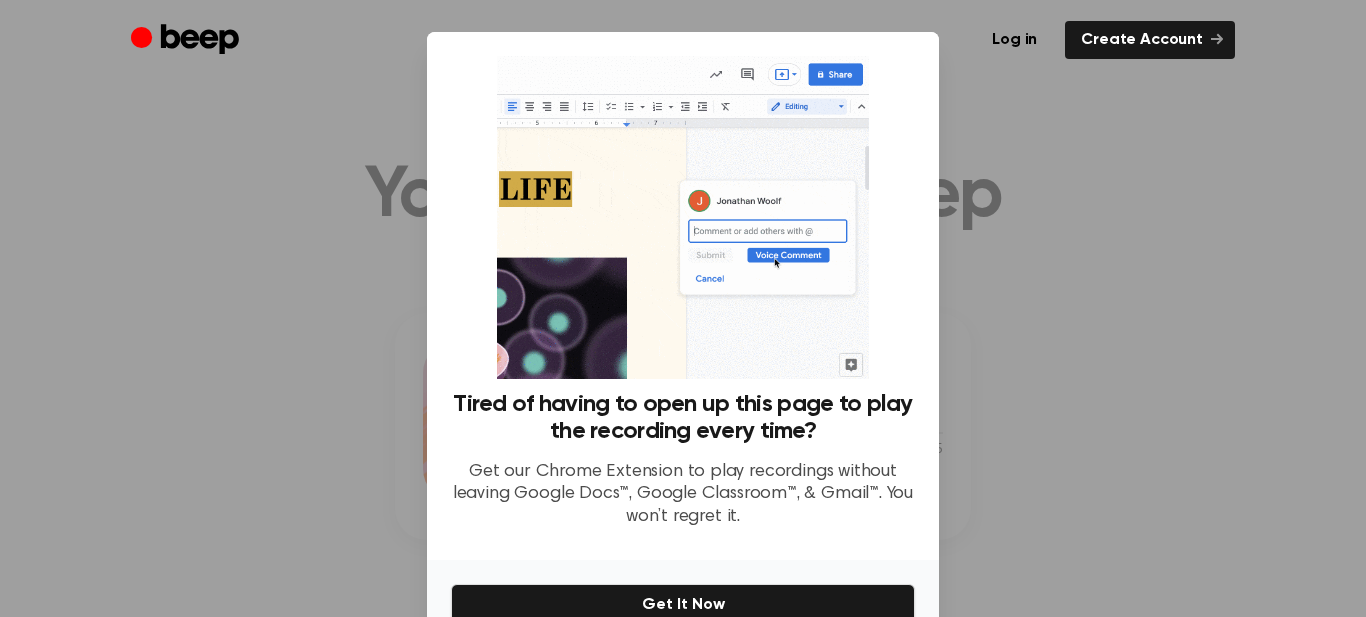 click at bounding box center [683, 308] 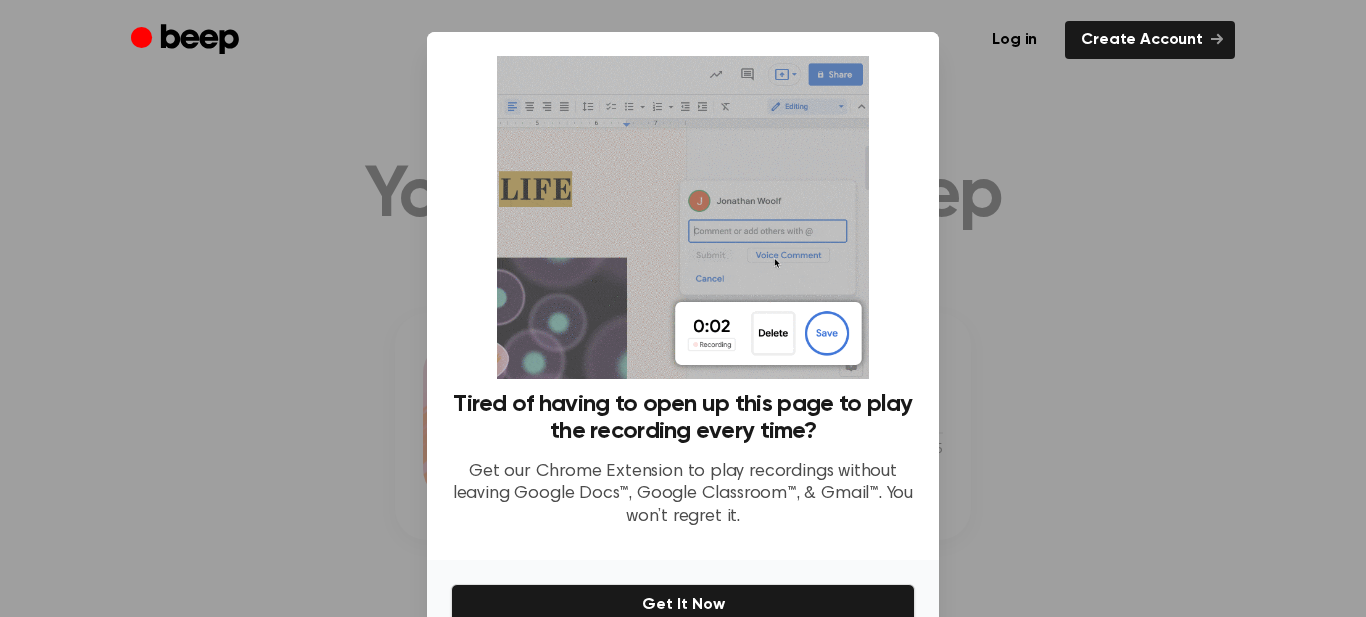 click on "Log in Create Account" at bounding box center [747, 40] 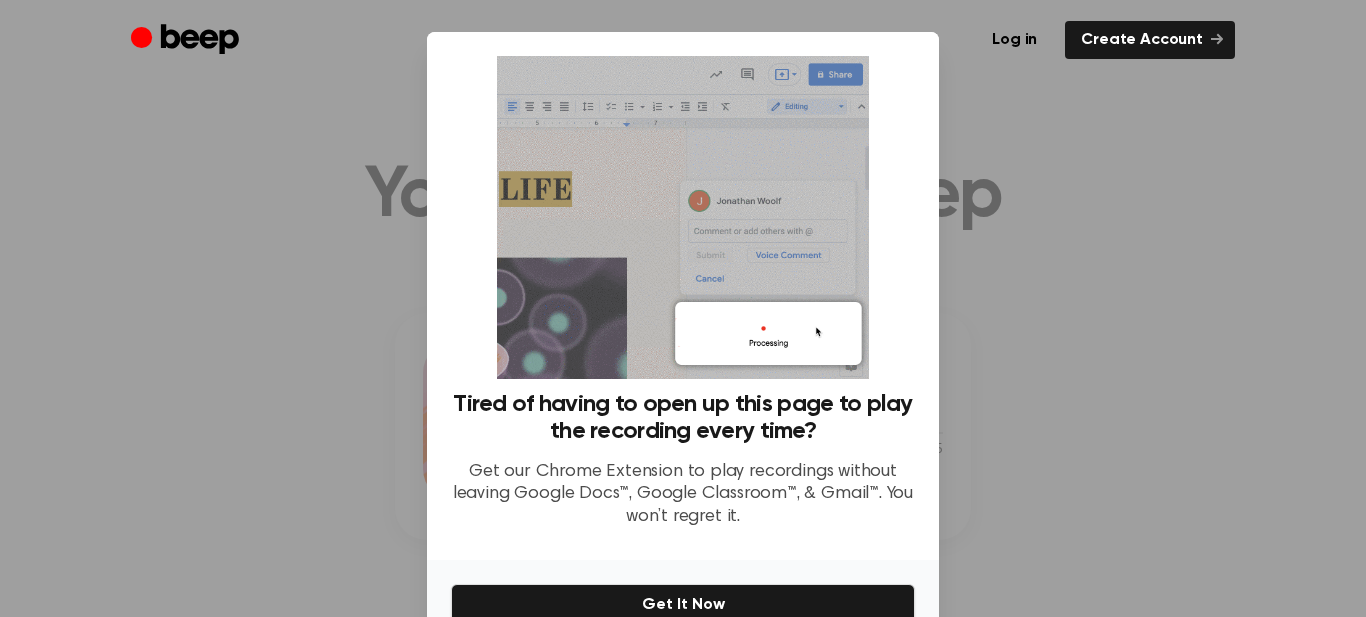 click on "Log in Create Account" at bounding box center (747, 40) 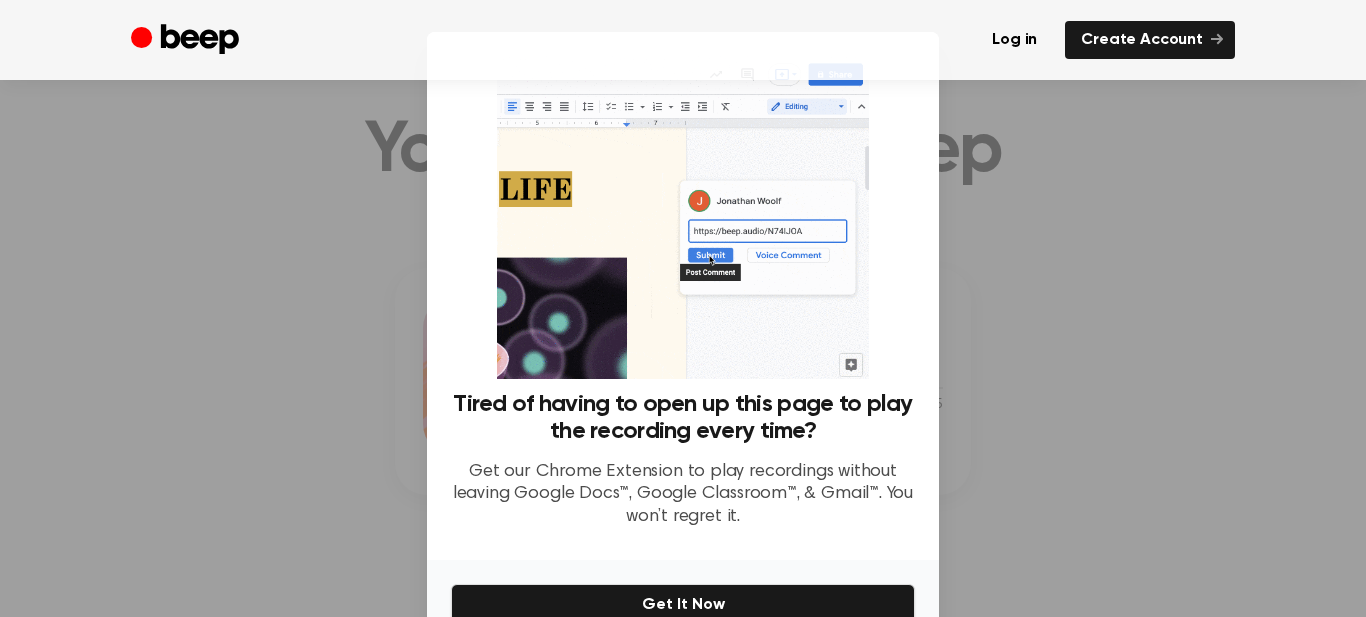 scroll, scrollTop: 0, scrollLeft: 0, axis: both 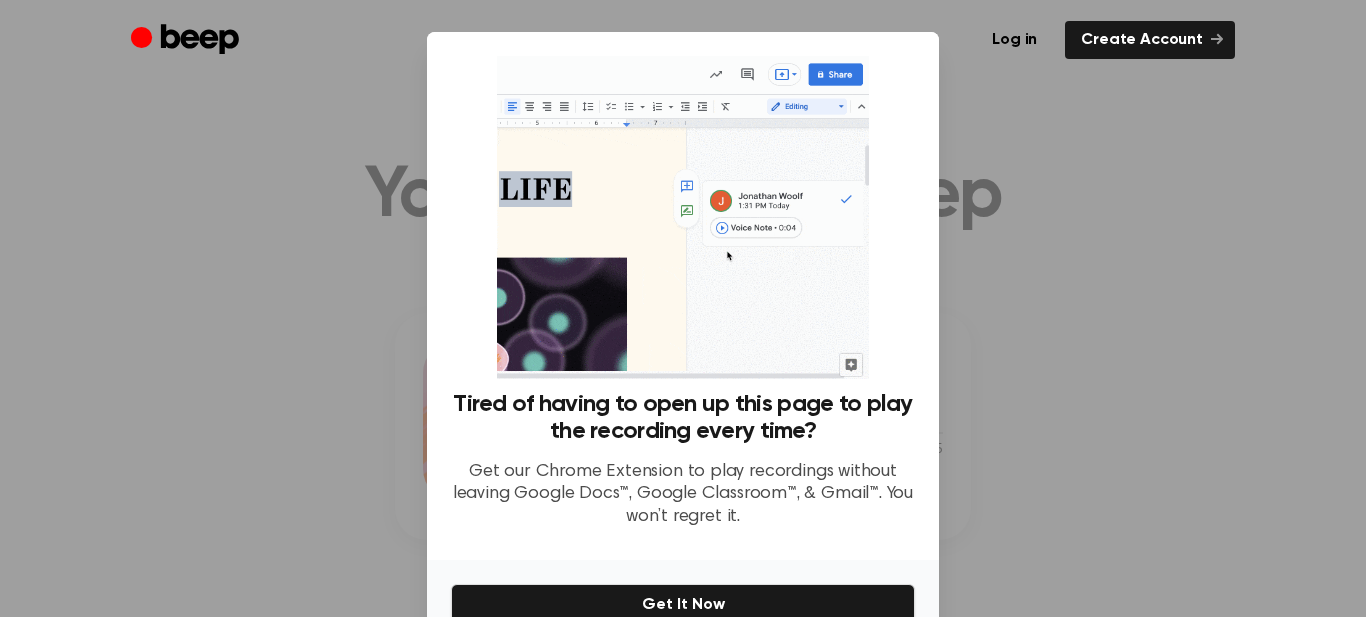 click at bounding box center (683, 308) 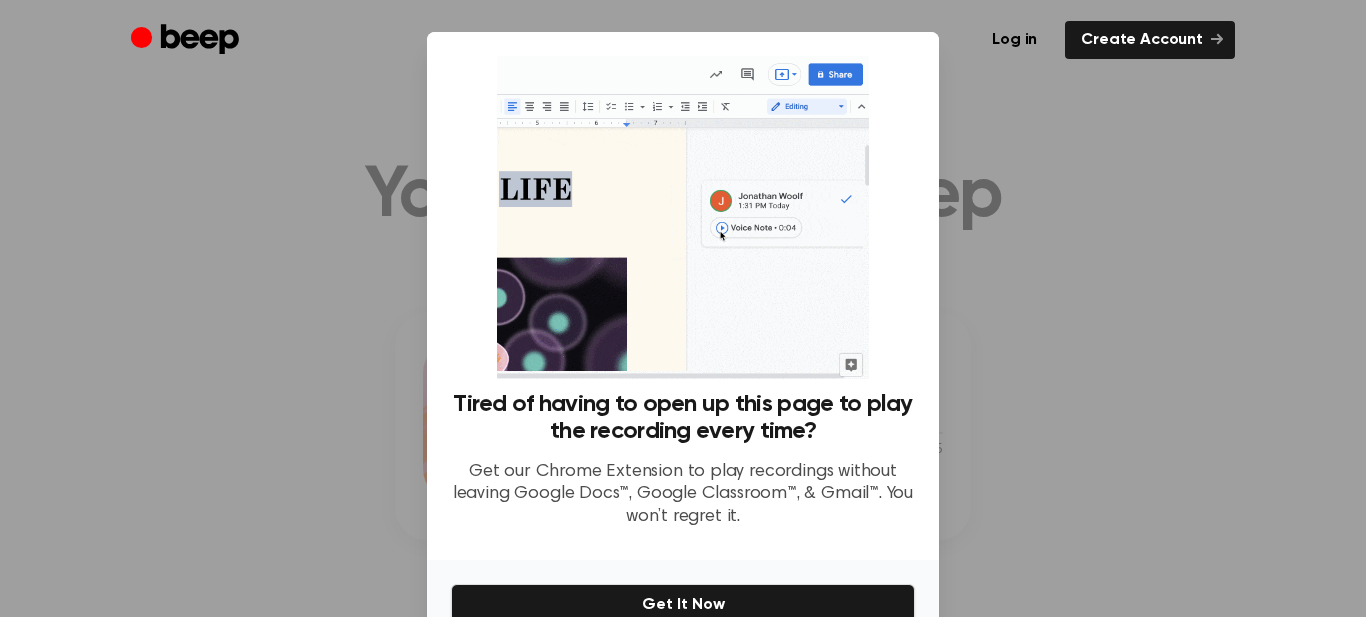 click at bounding box center [683, 308] 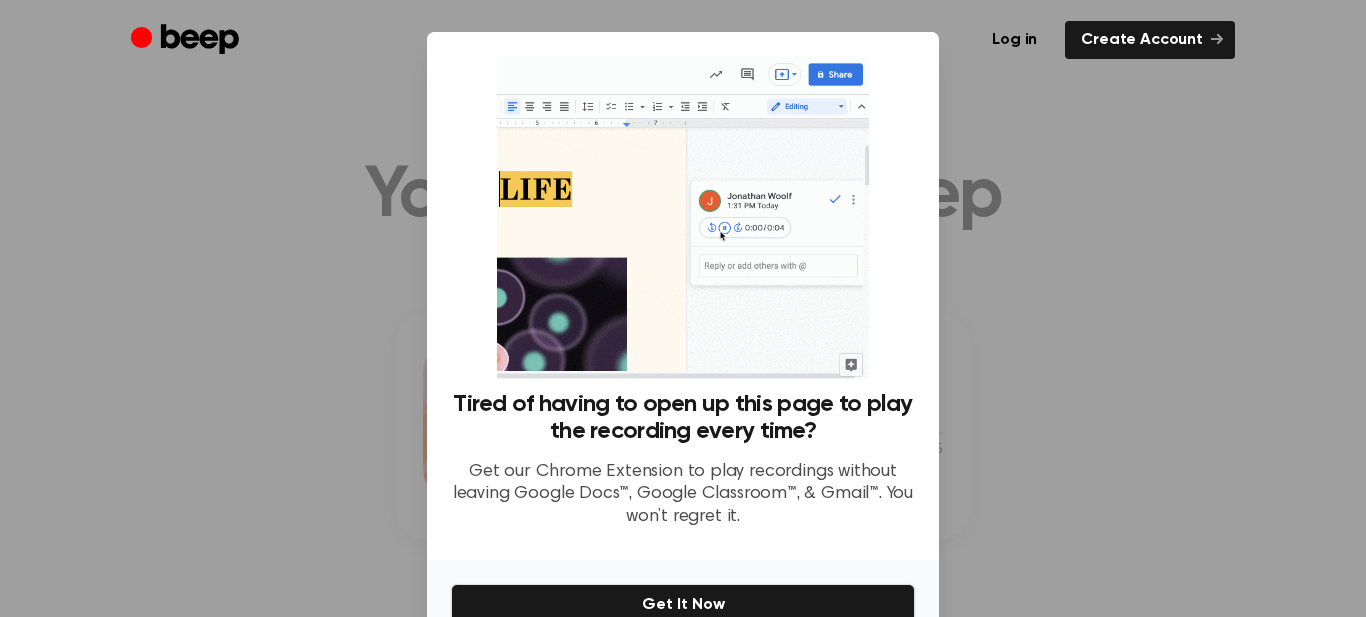 click at bounding box center [683, 308] 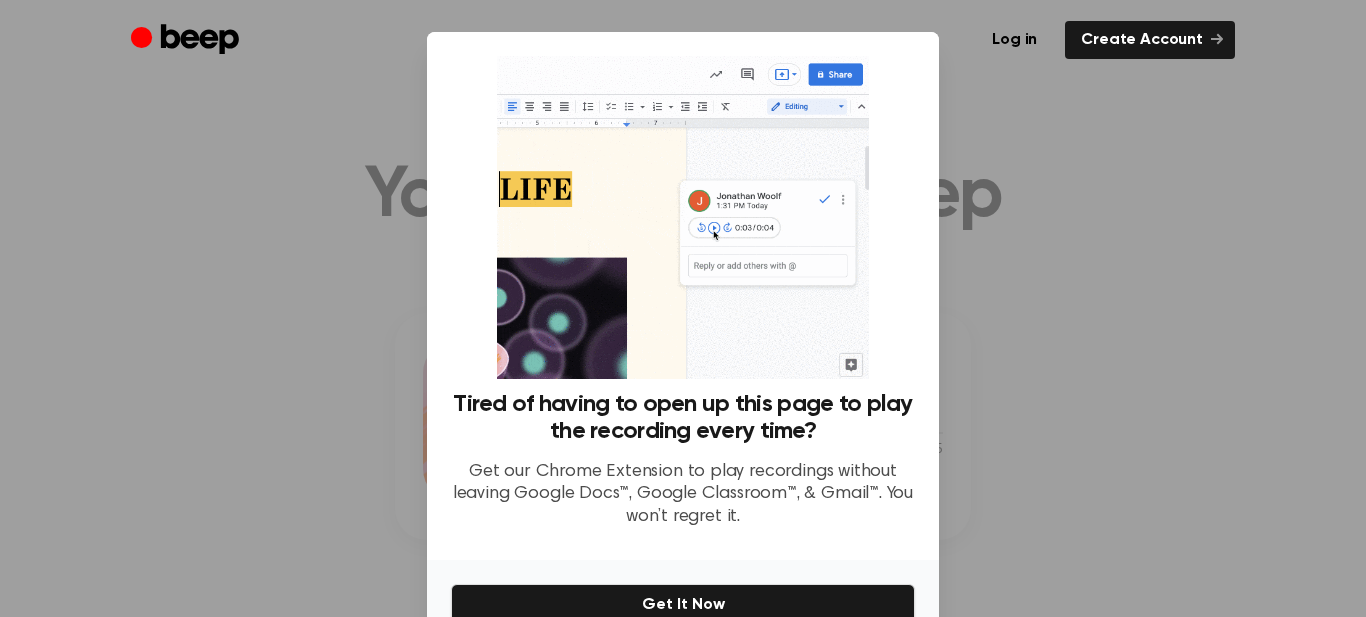 click at bounding box center [683, 308] 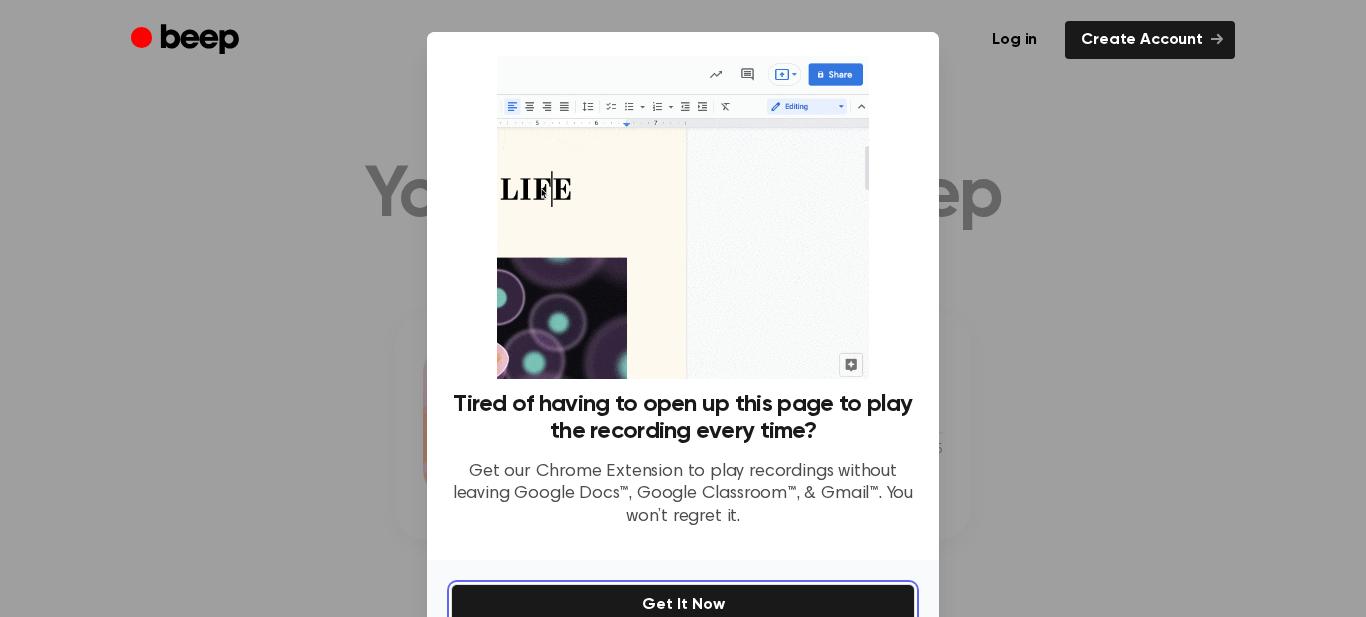 click on "Get It Now" at bounding box center [683, 605] 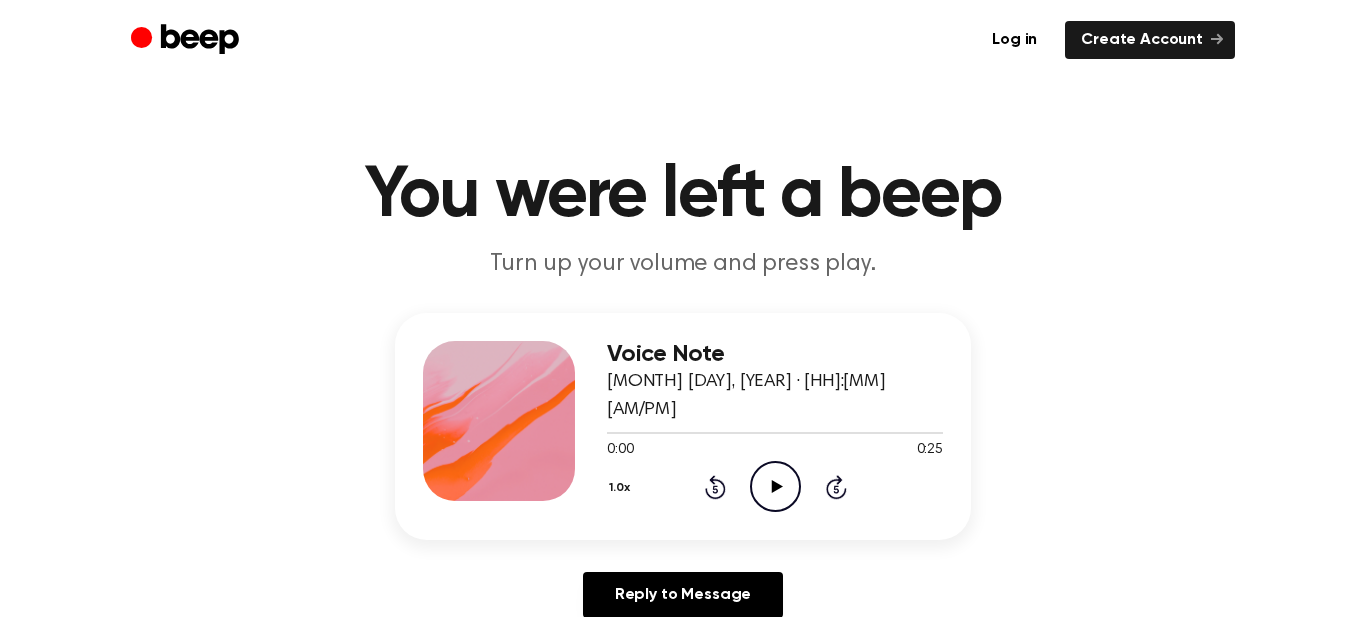 click on "Play Audio" 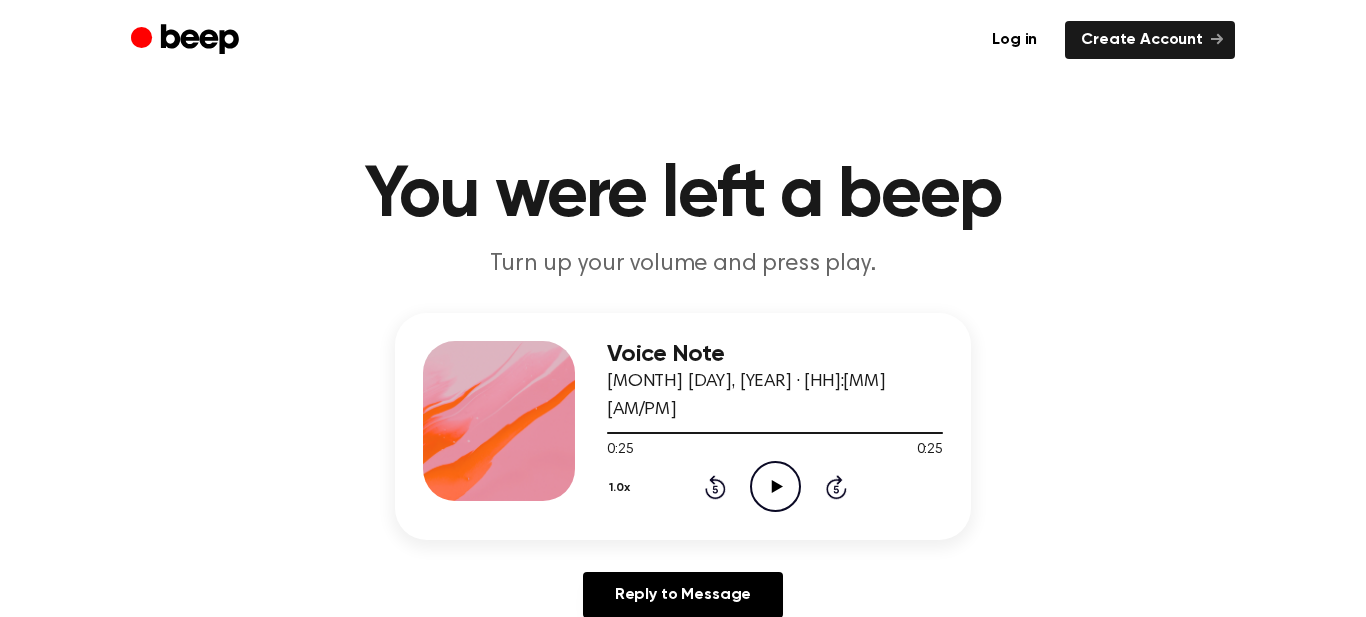 click on "Play Audio" 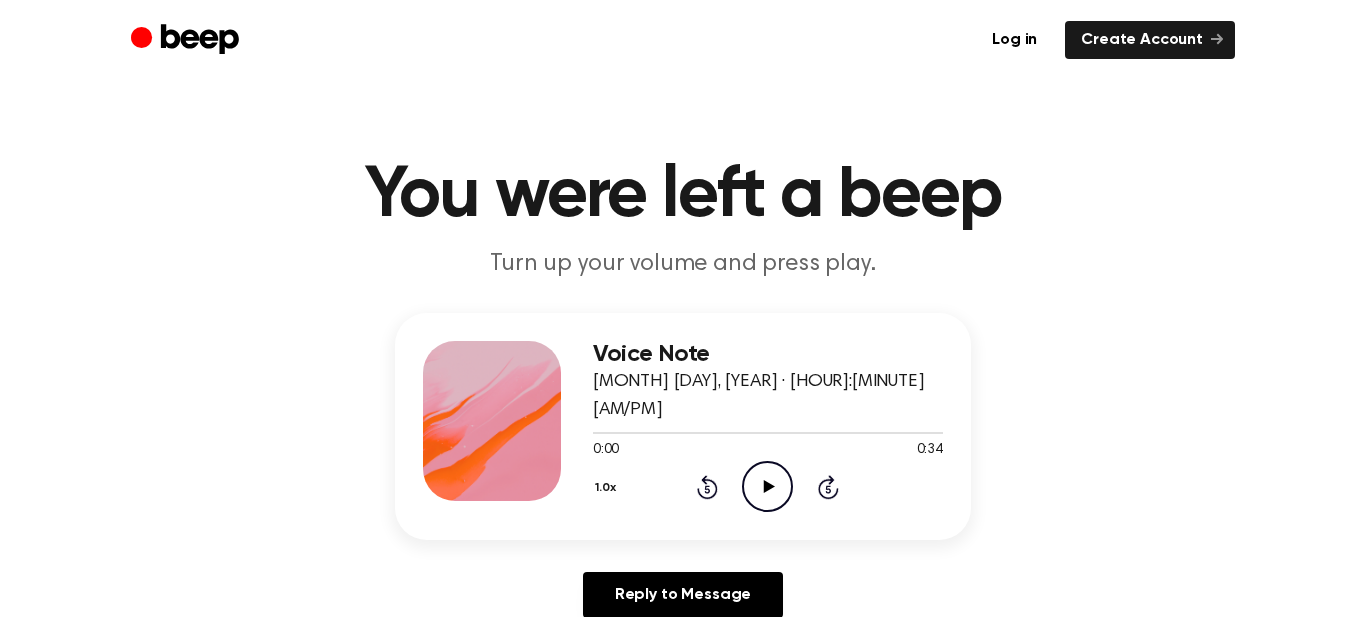 scroll, scrollTop: 0, scrollLeft: 0, axis: both 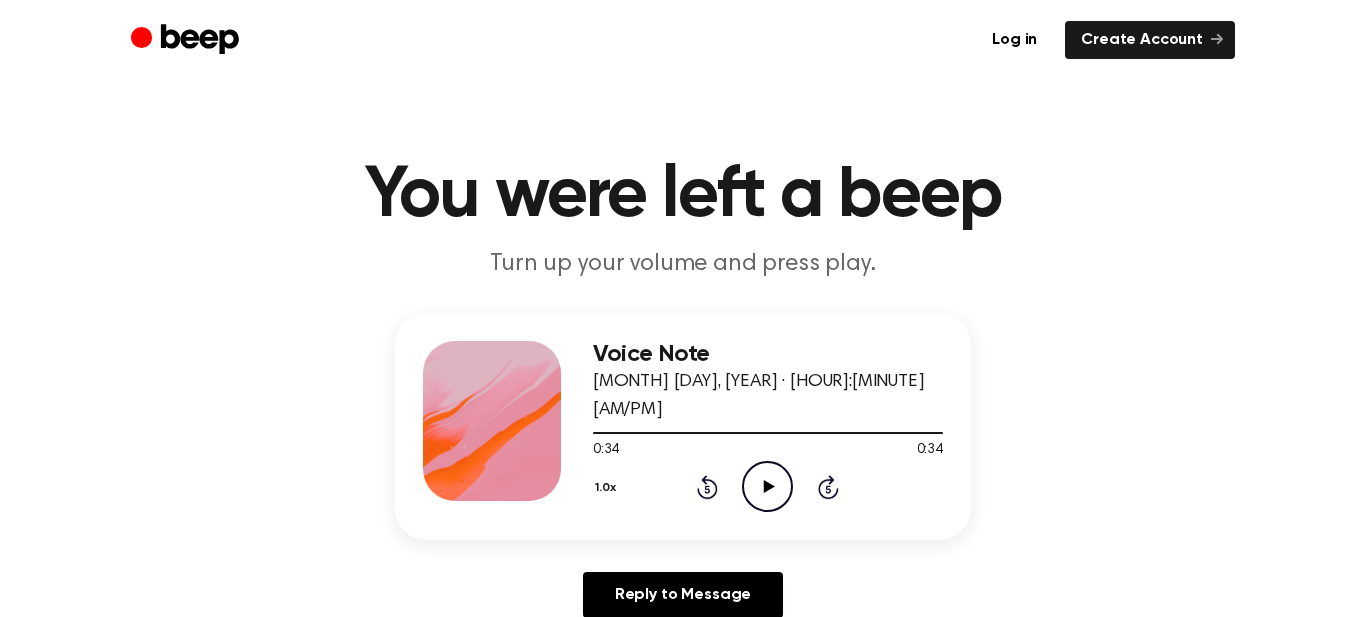 click on "Play Audio" 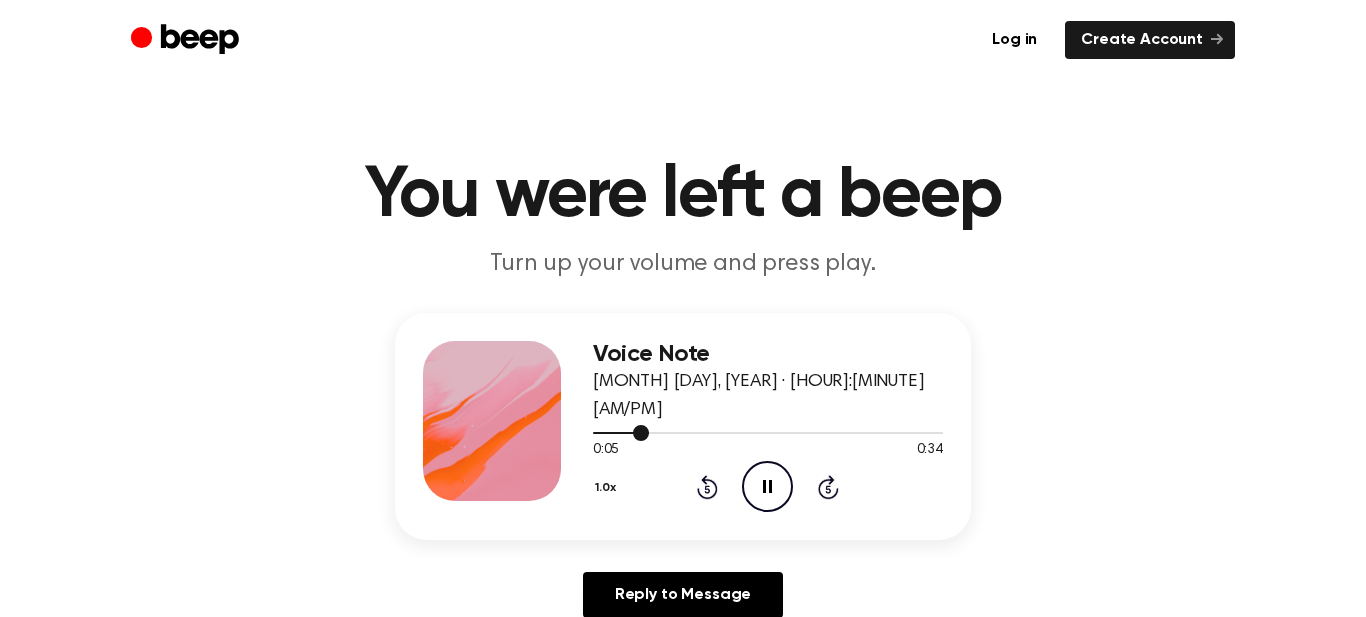 click at bounding box center (768, 432) 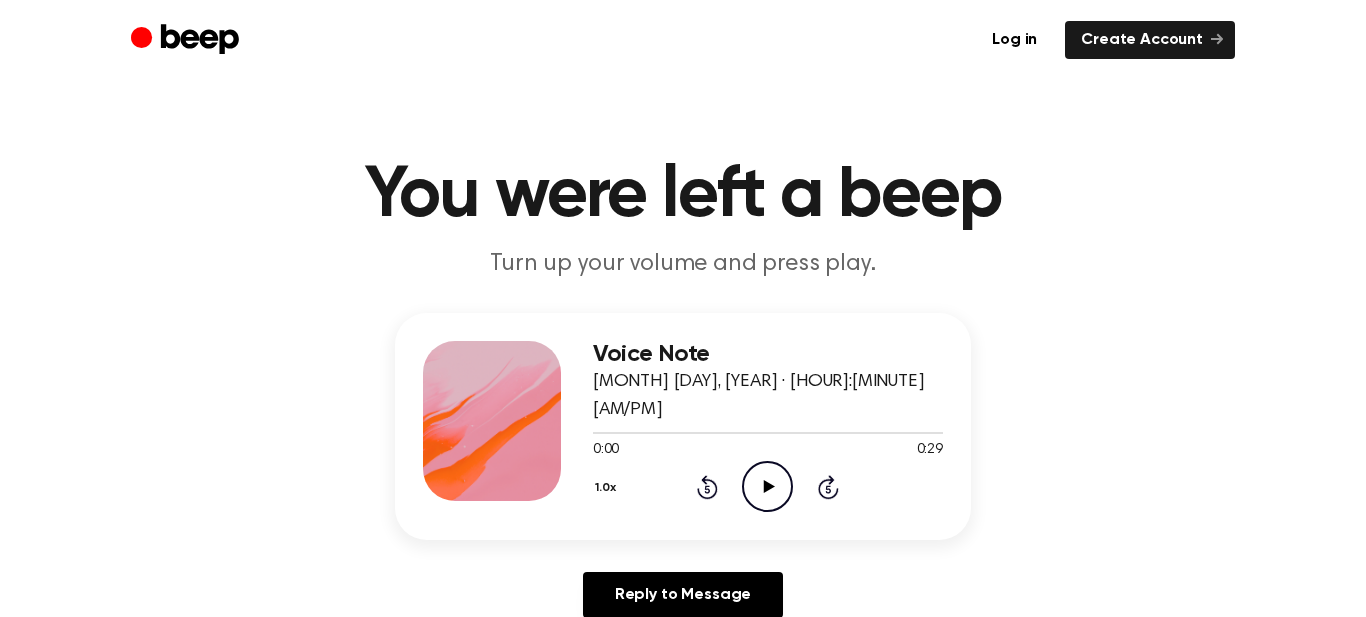 click on "Play Audio" 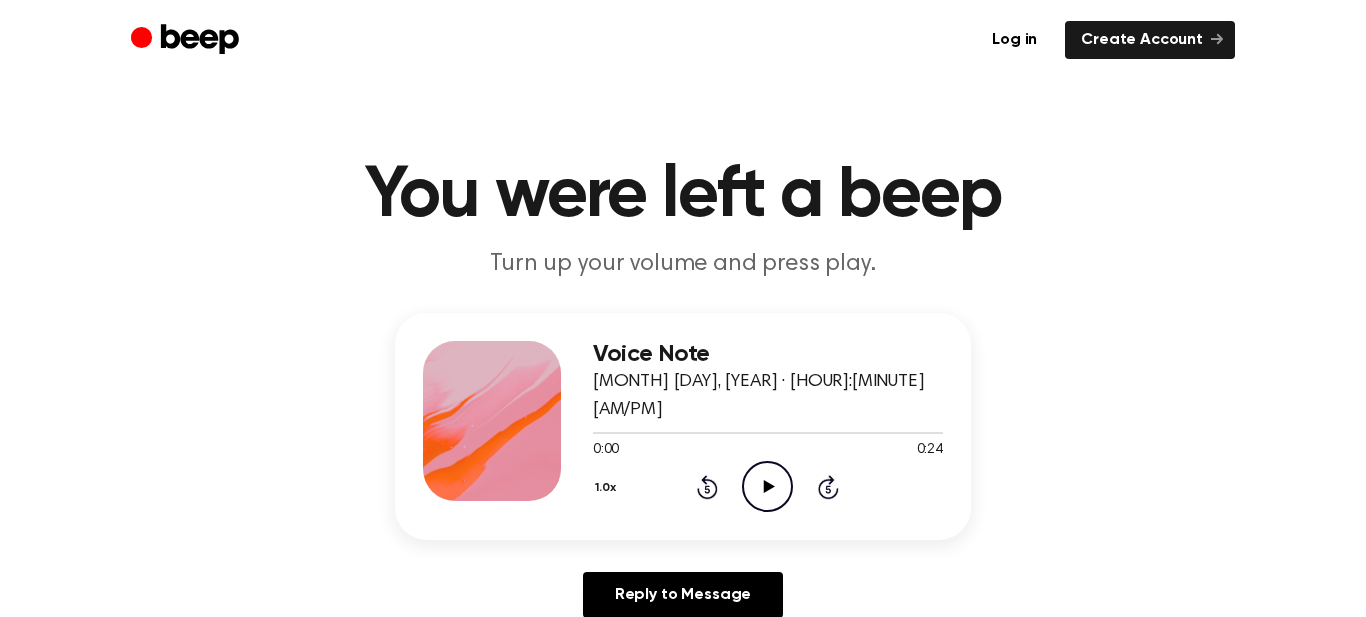 scroll, scrollTop: 0, scrollLeft: 0, axis: both 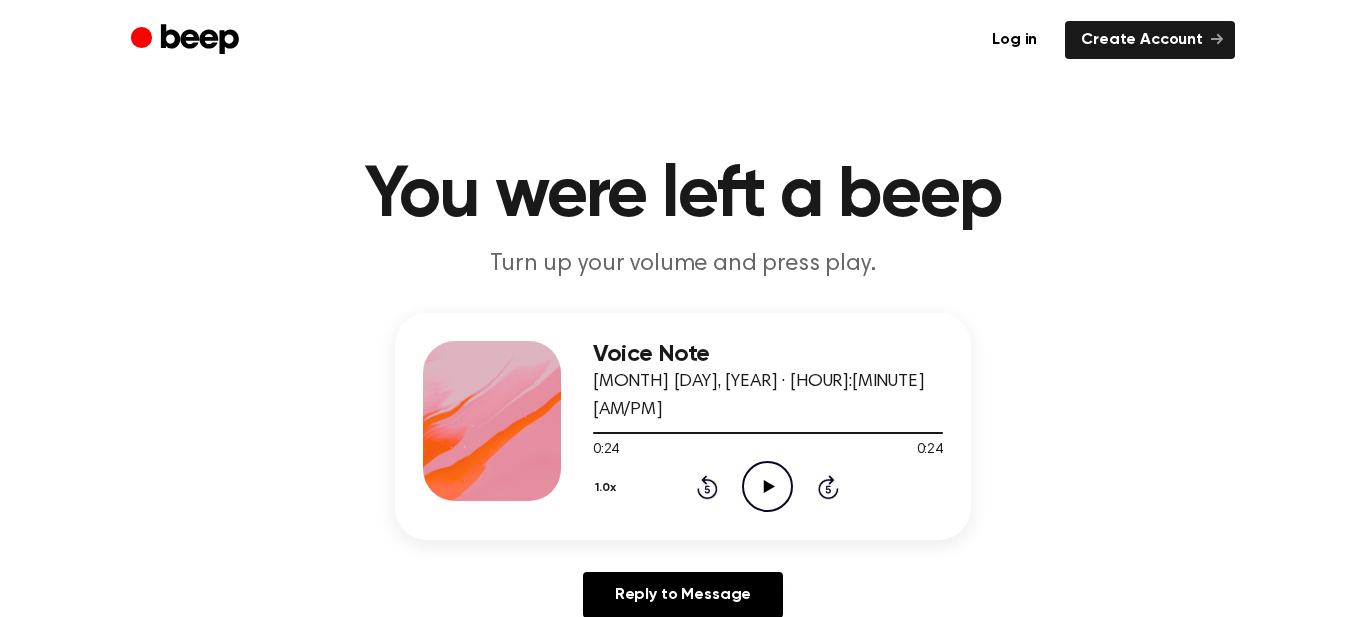 click on "1.0x Rewind 5 seconds Play Audio Skip 5 seconds" at bounding box center (768, 486) 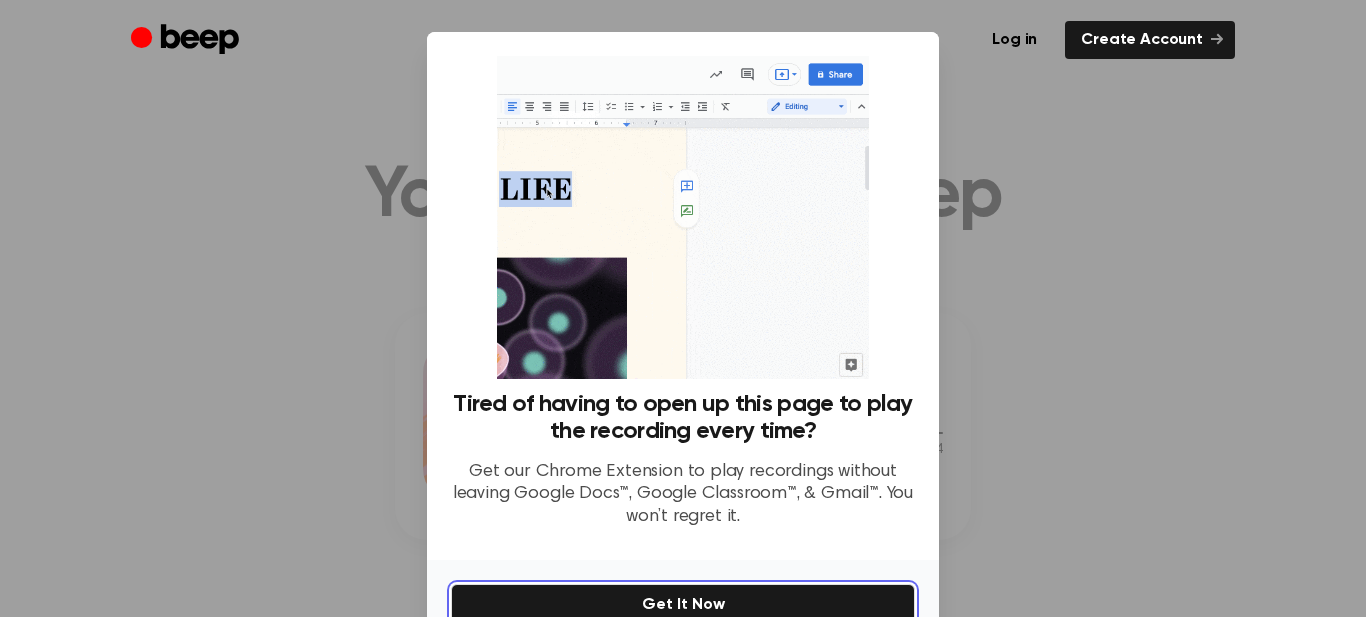click on "Get It Now" at bounding box center [683, 605] 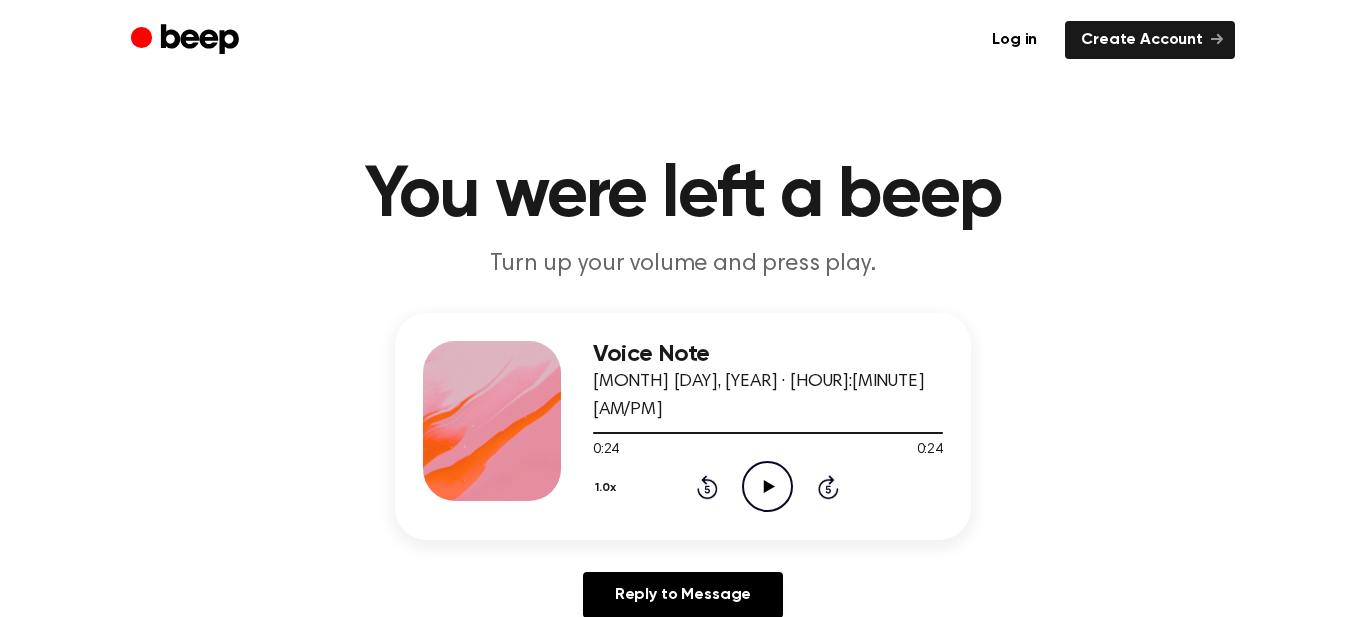 click on "Play Audio" 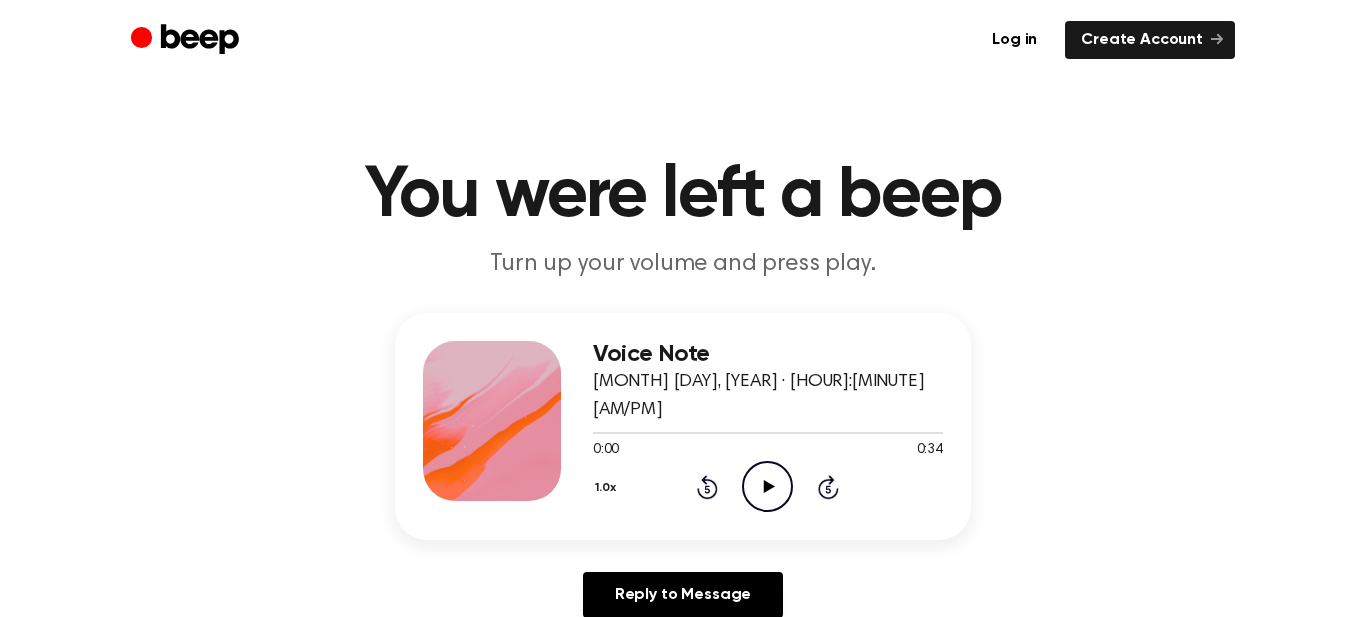 scroll, scrollTop: 0, scrollLeft: 0, axis: both 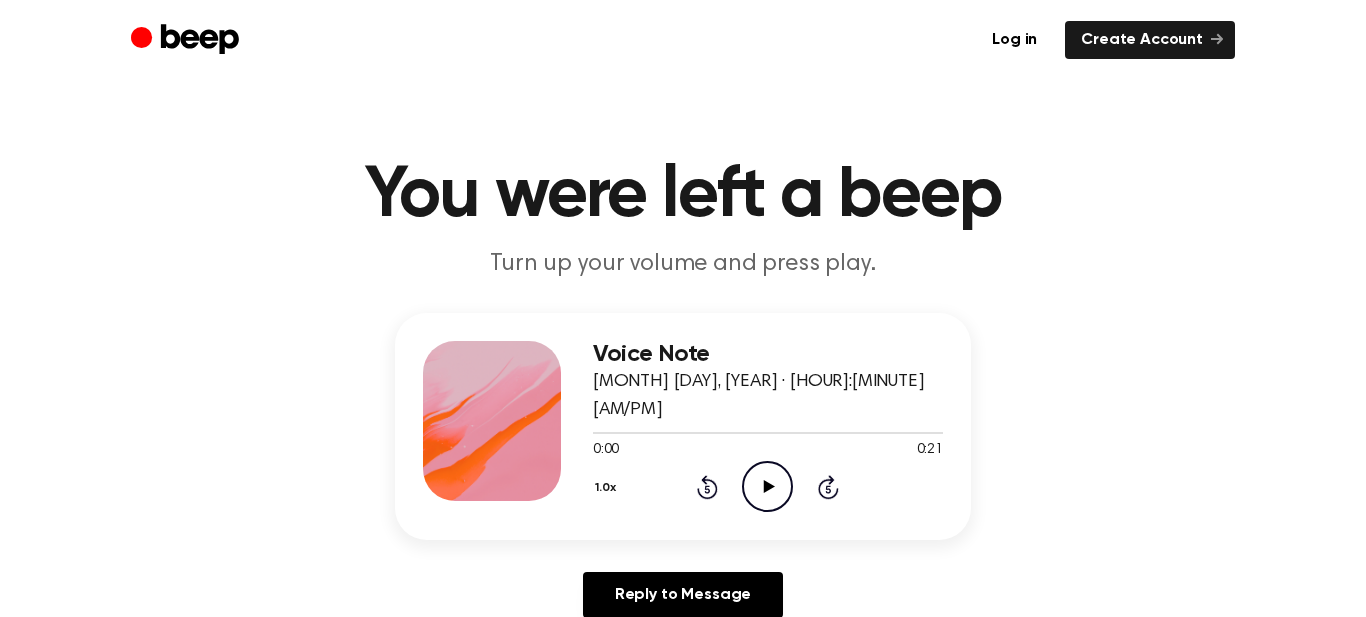 click 